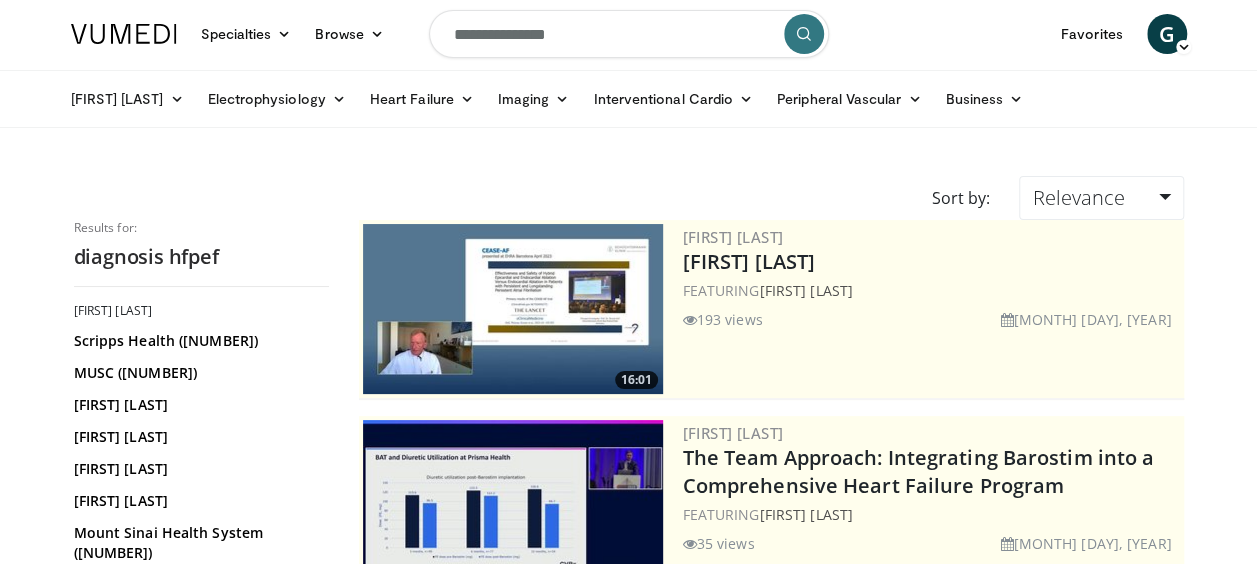 scroll, scrollTop: 0, scrollLeft: 0, axis: both 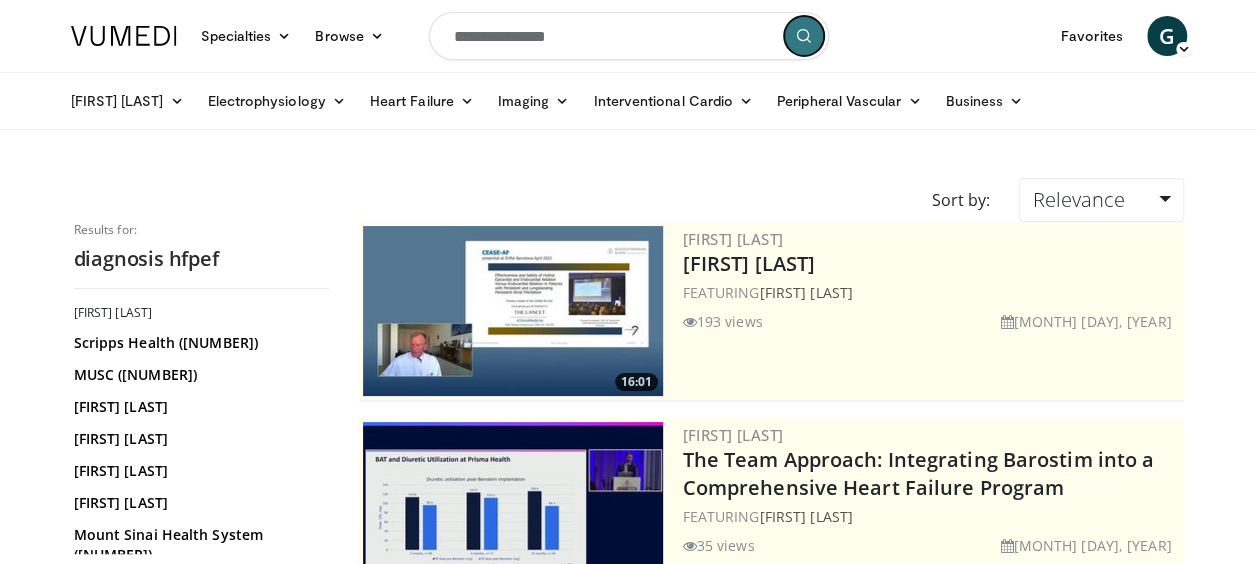 click at bounding box center (804, 36) 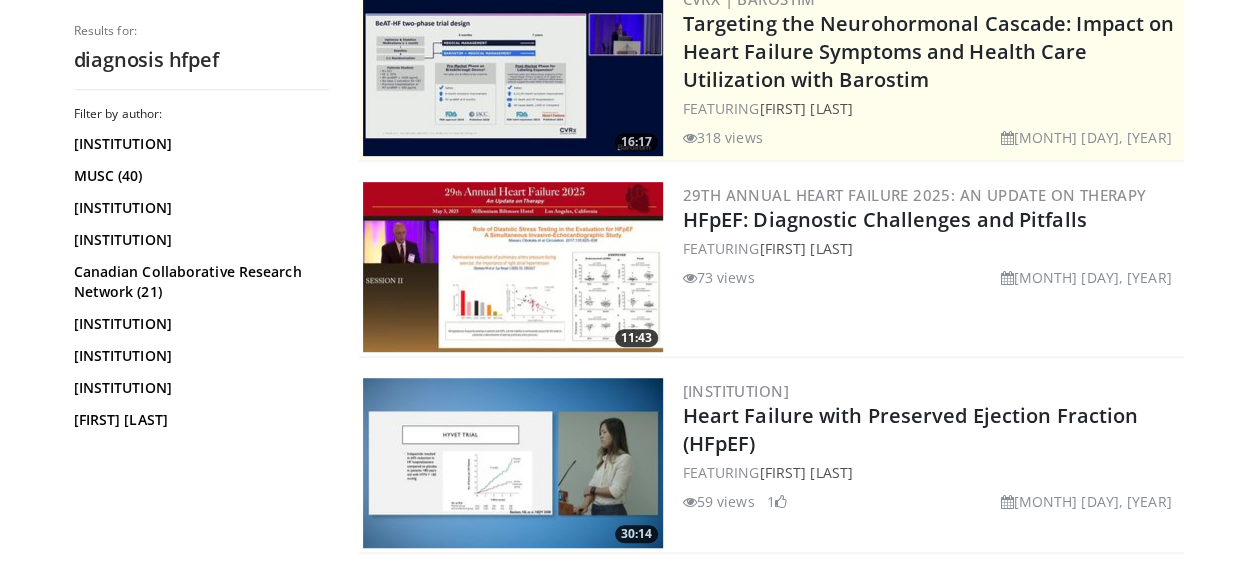 scroll, scrollTop: 440, scrollLeft: 0, axis: vertical 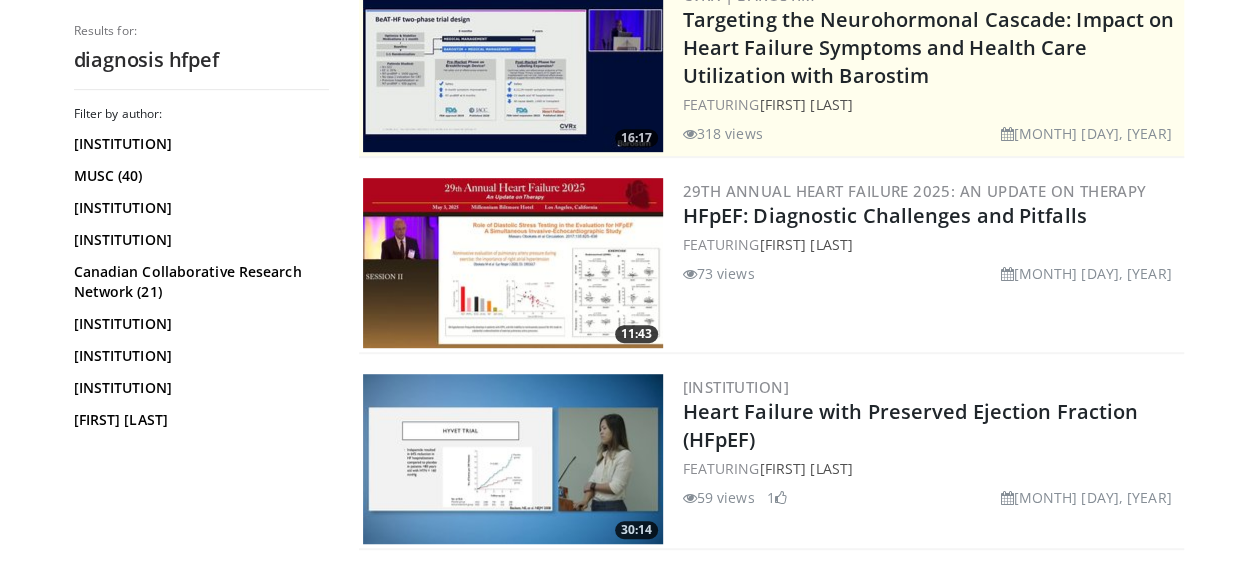click at bounding box center [513, 263] 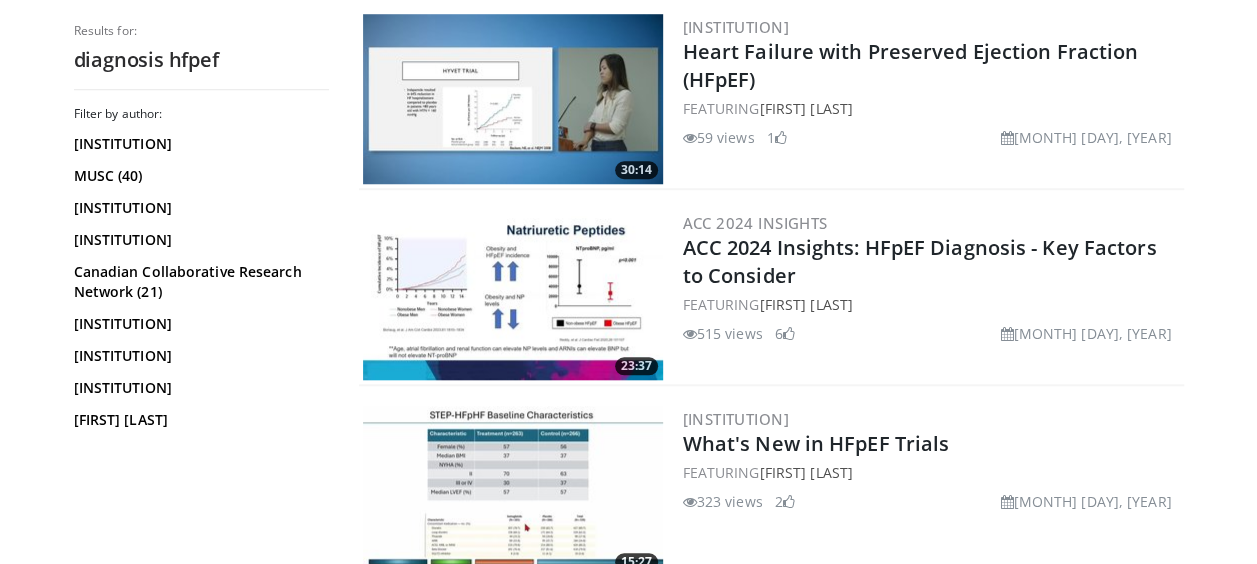 scroll, scrollTop: 840, scrollLeft: 0, axis: vertical 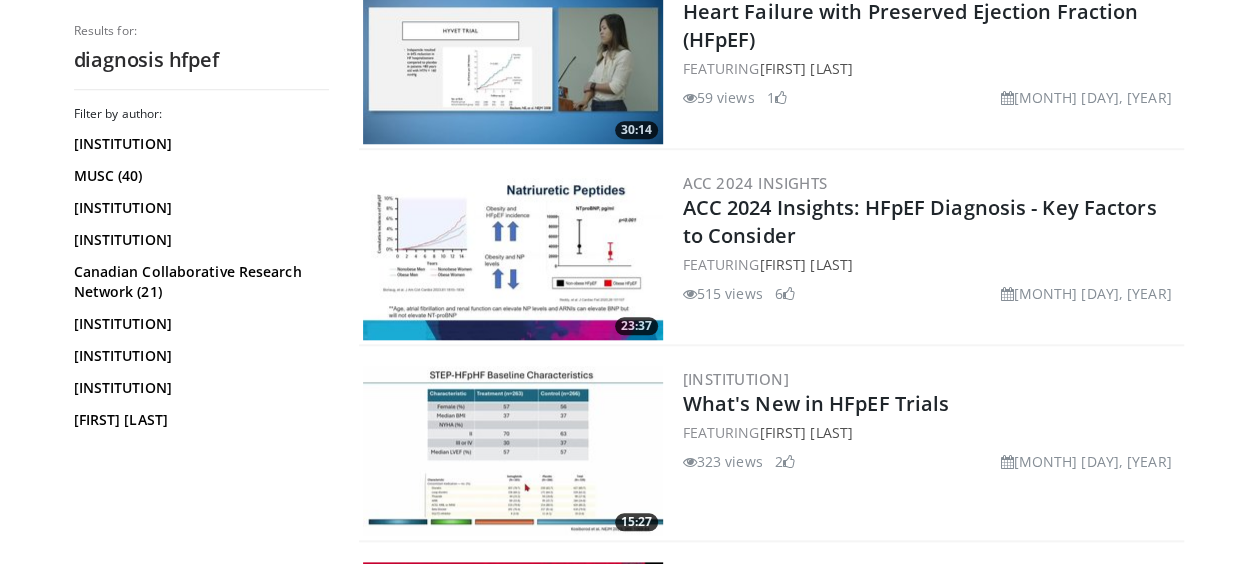 click at bounding box center (513, 255) 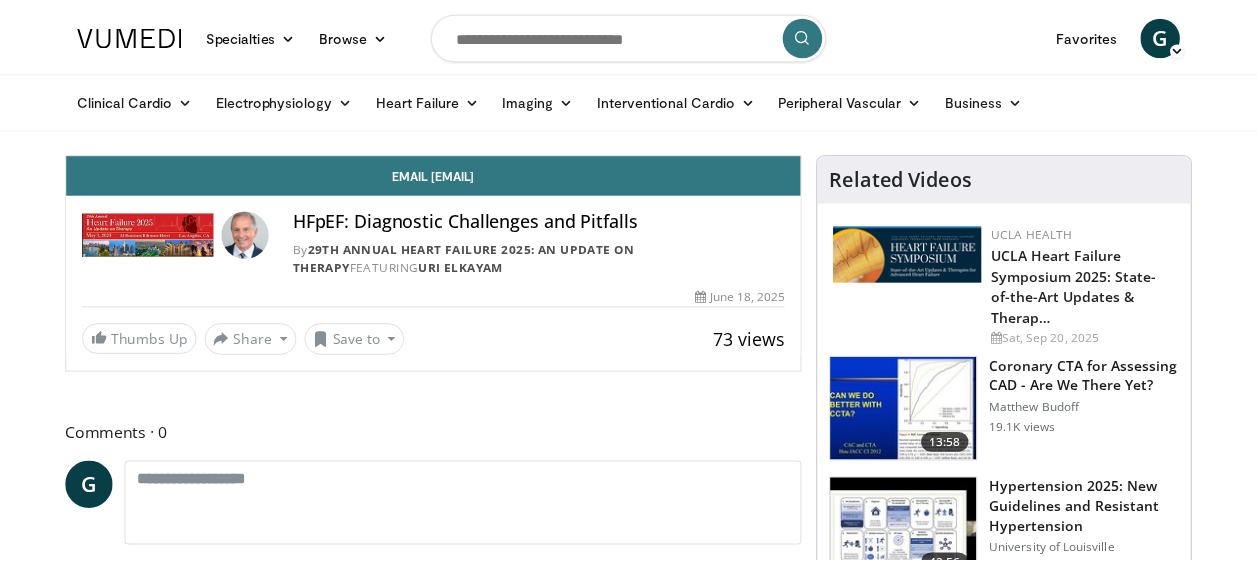 scroll, scrollTop: 0, scrollLeft: 0, axis: both 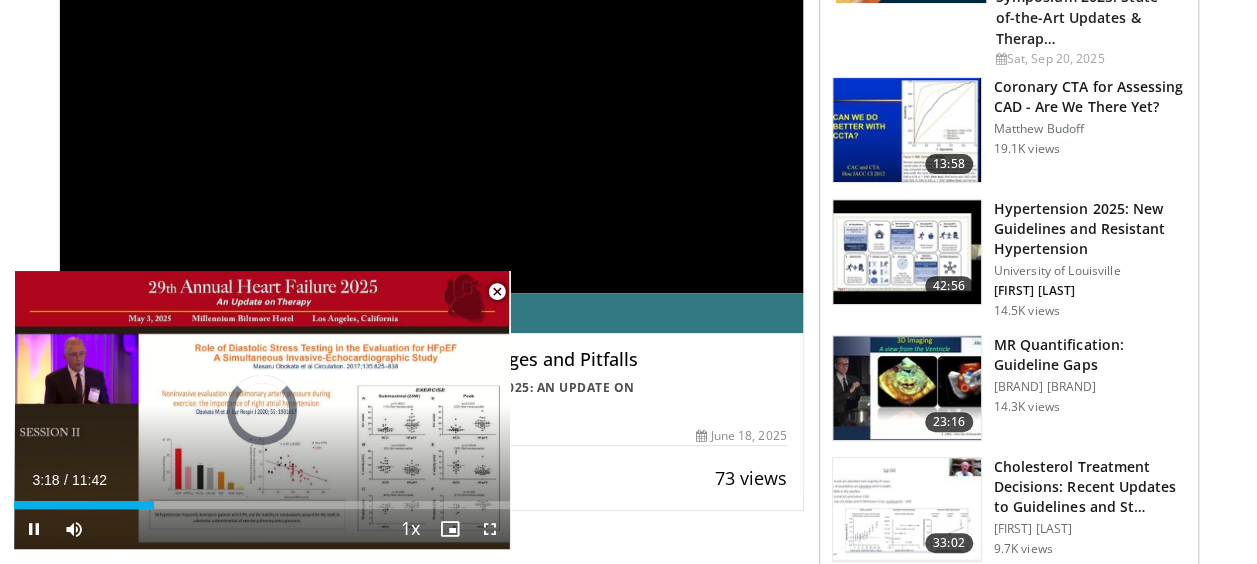 click at bounding box center (497, 292) 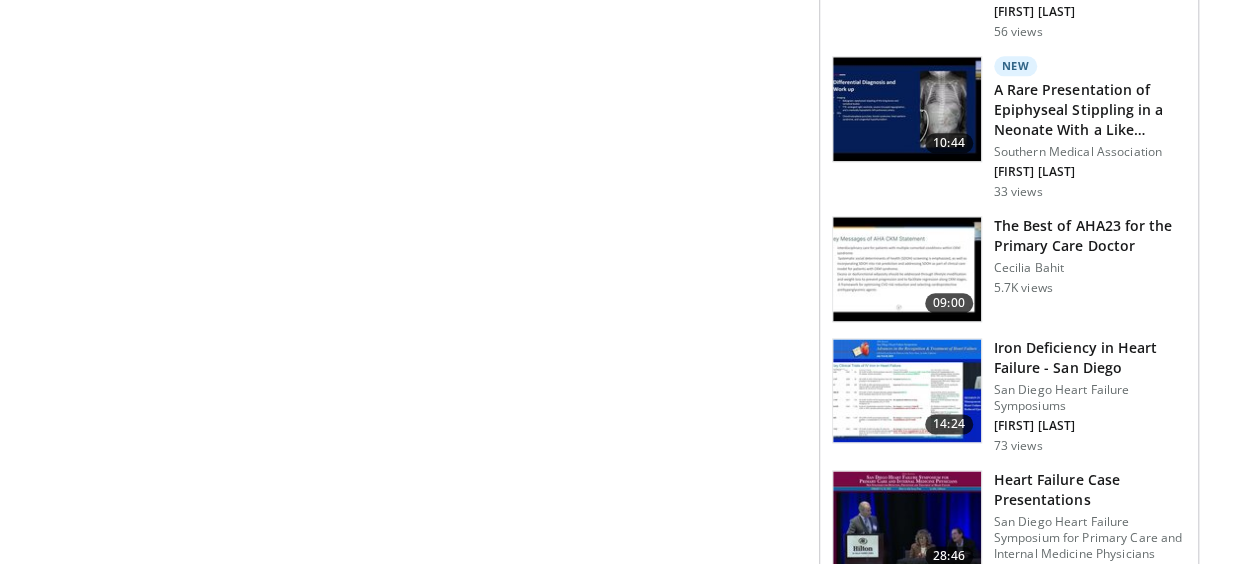 scroll, scrollTop: 1120, scrollLeft: 0, axis: vertical 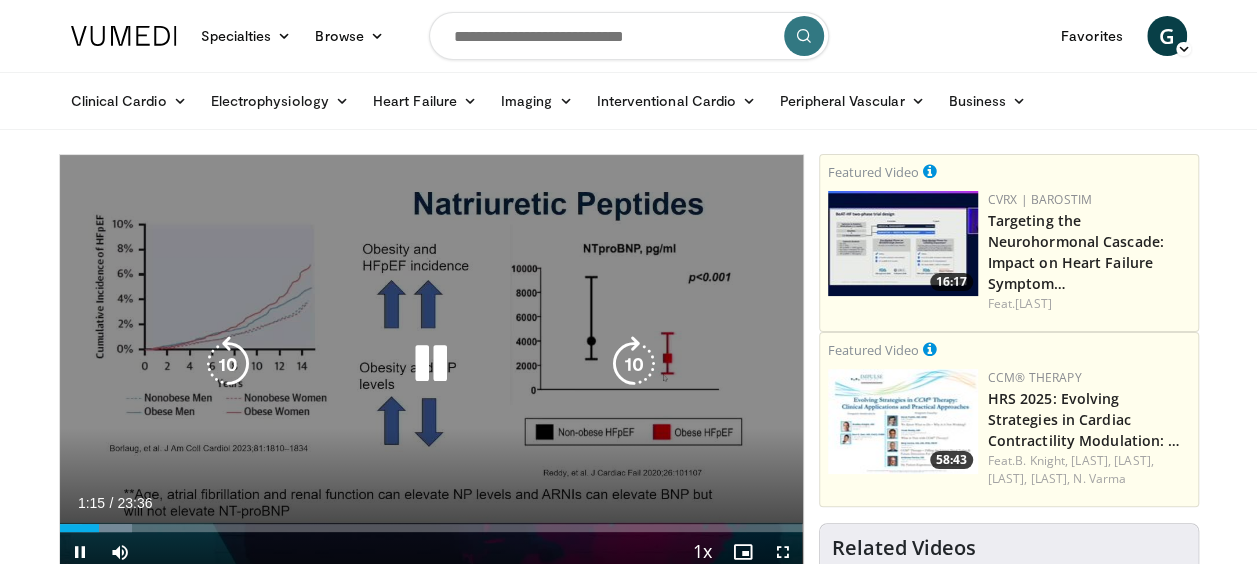 click at bounding box center [431, 364] 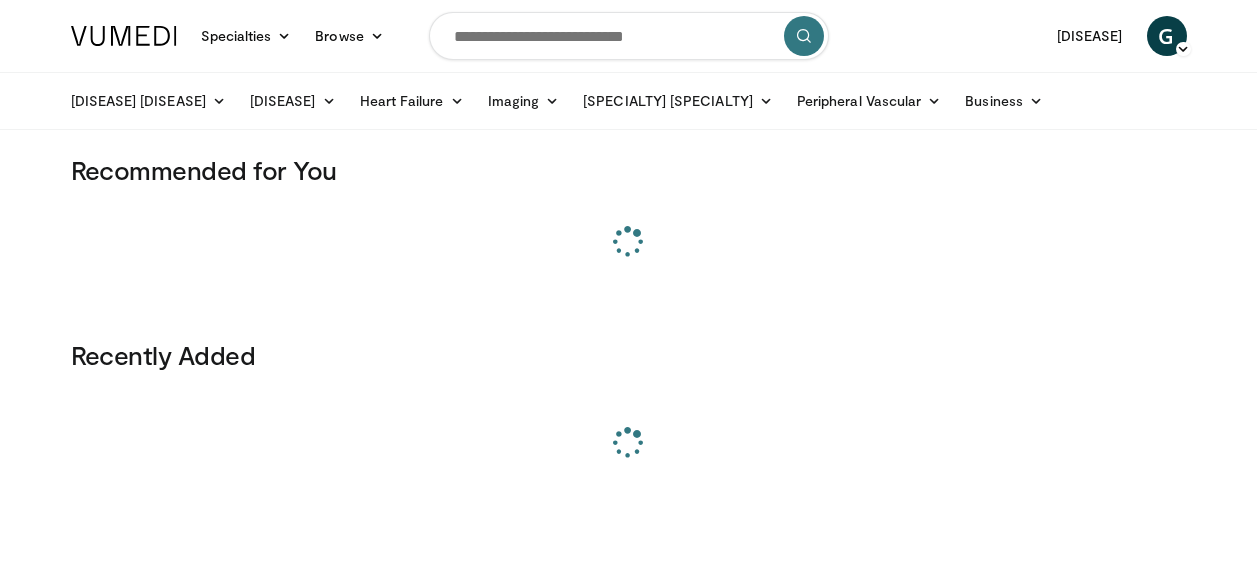scroll, scrollTop: 0, scrollLeft: 0, axis: both 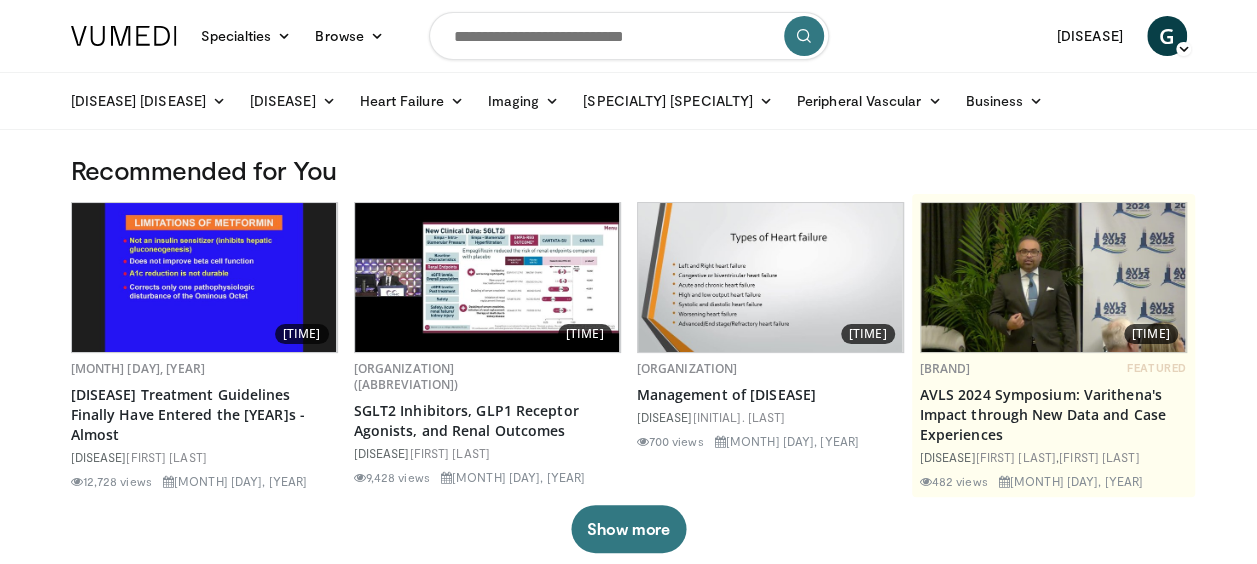 click at bounding box center [204, 277] 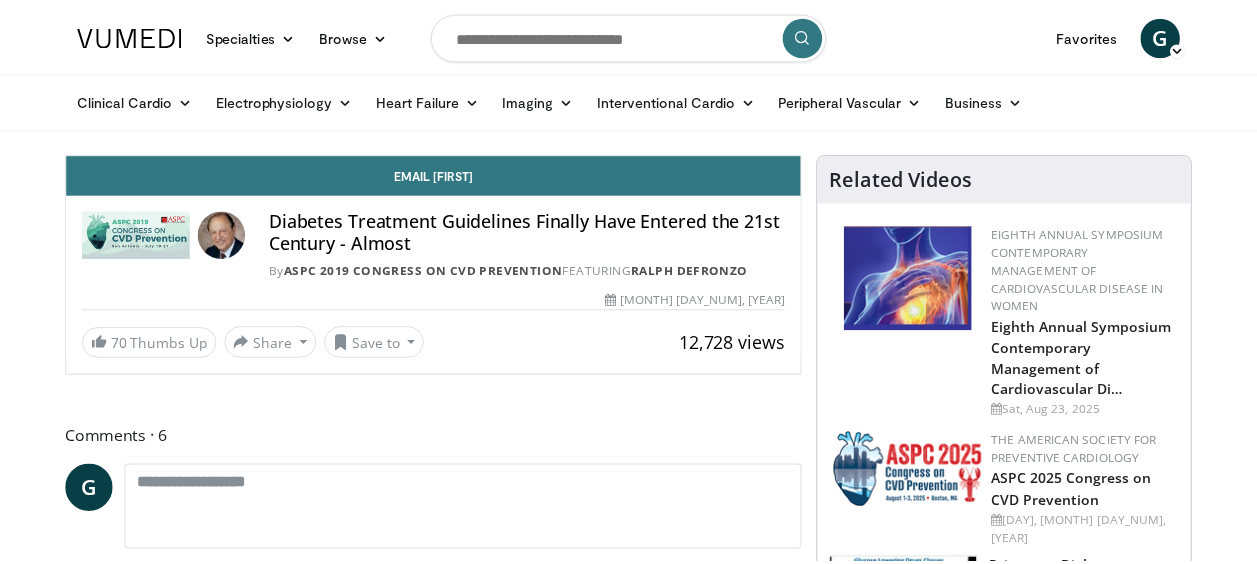 scroll, scrollTop: 0, scrollLeft: 0, axis: both 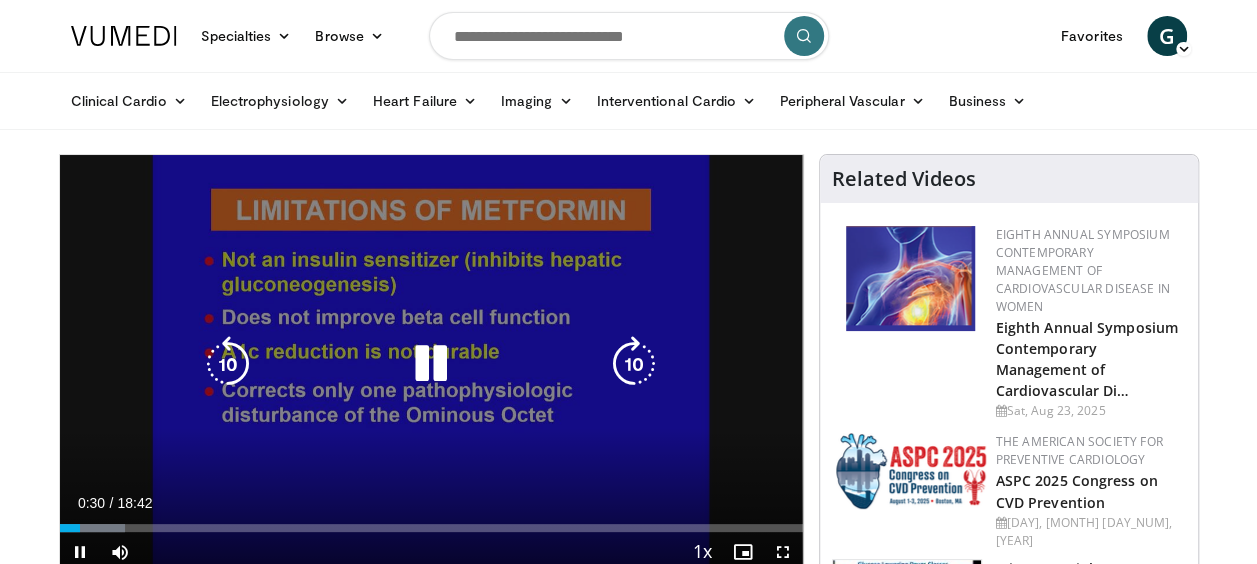 click at bounding box center (431, 364) 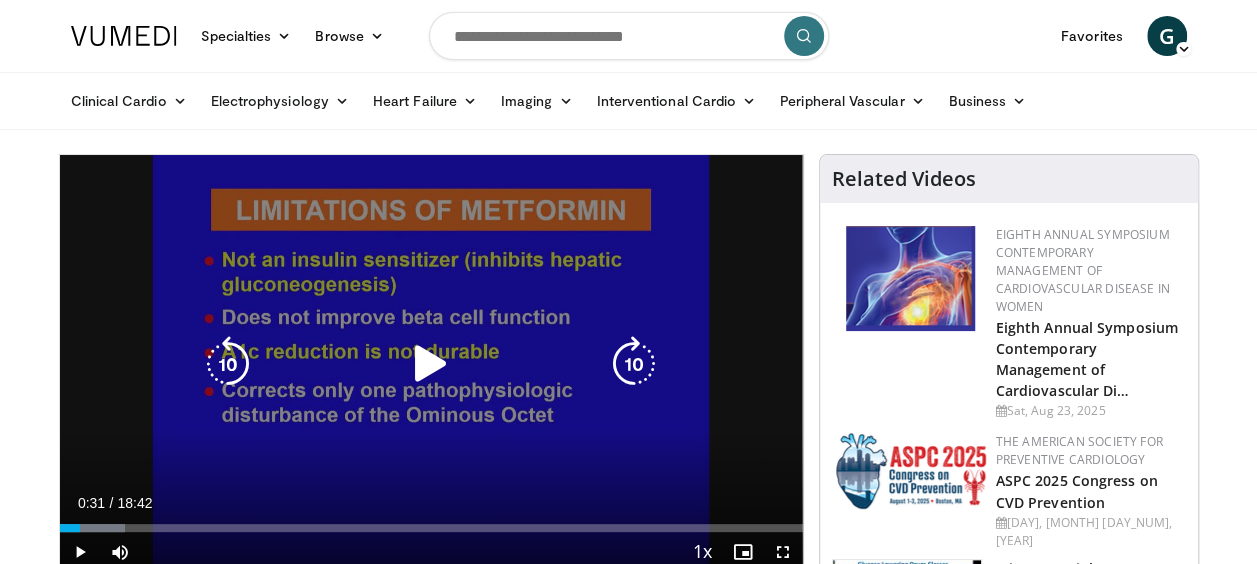 click on "10 seconds
Tap to unmute" at bounding box center [431, 363] 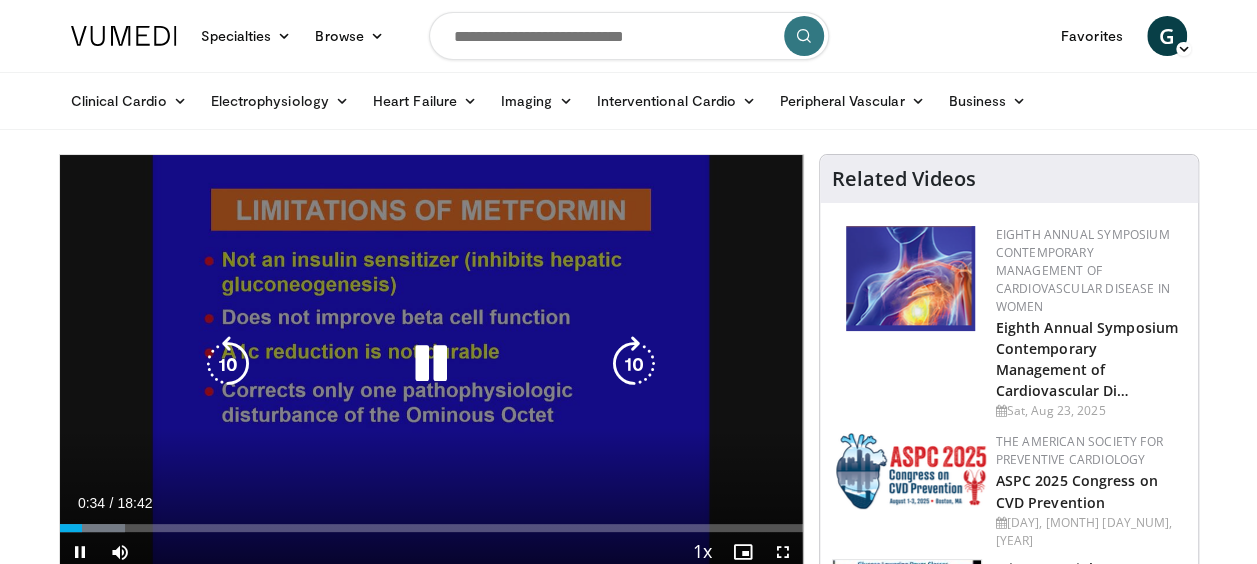 click at bounding box center (431, 364) 